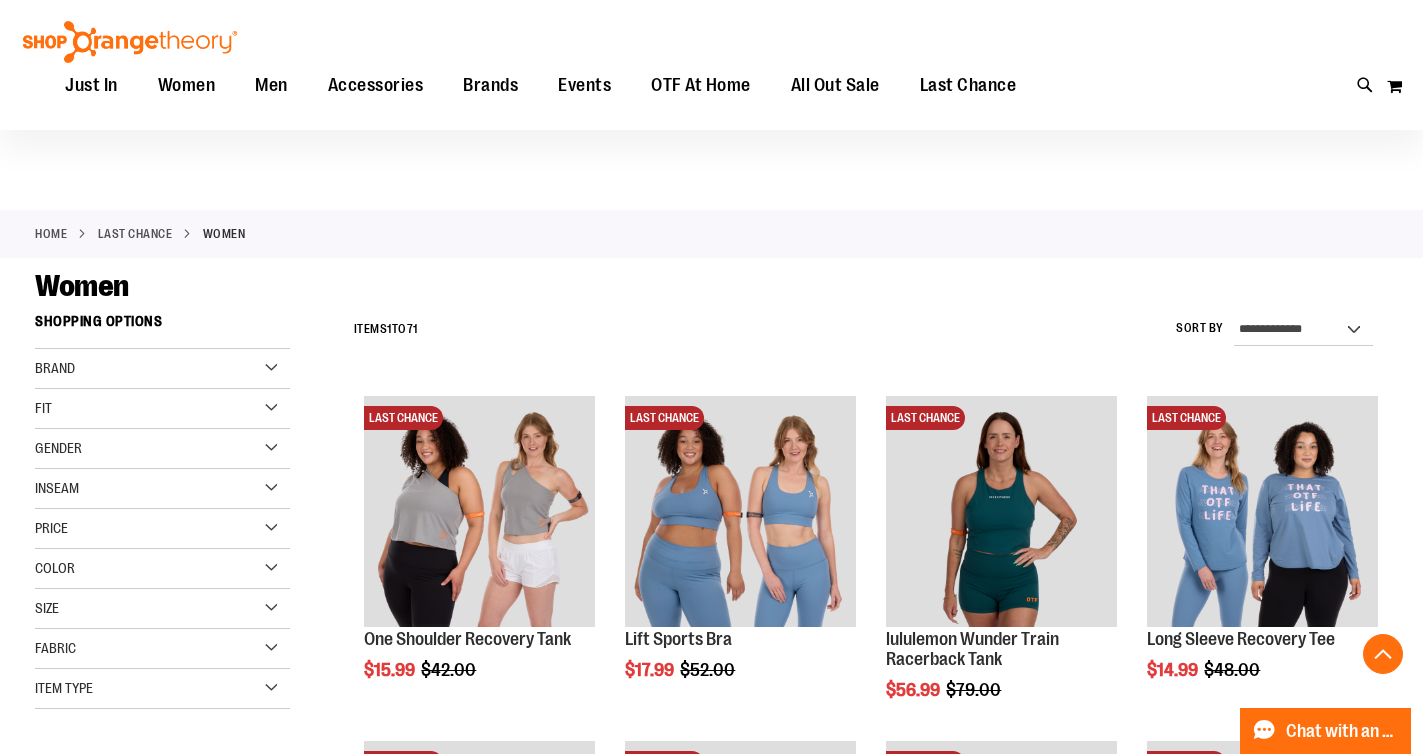 scroll, scrollTop: 2817, scrollLeft: 0, axis: vertical 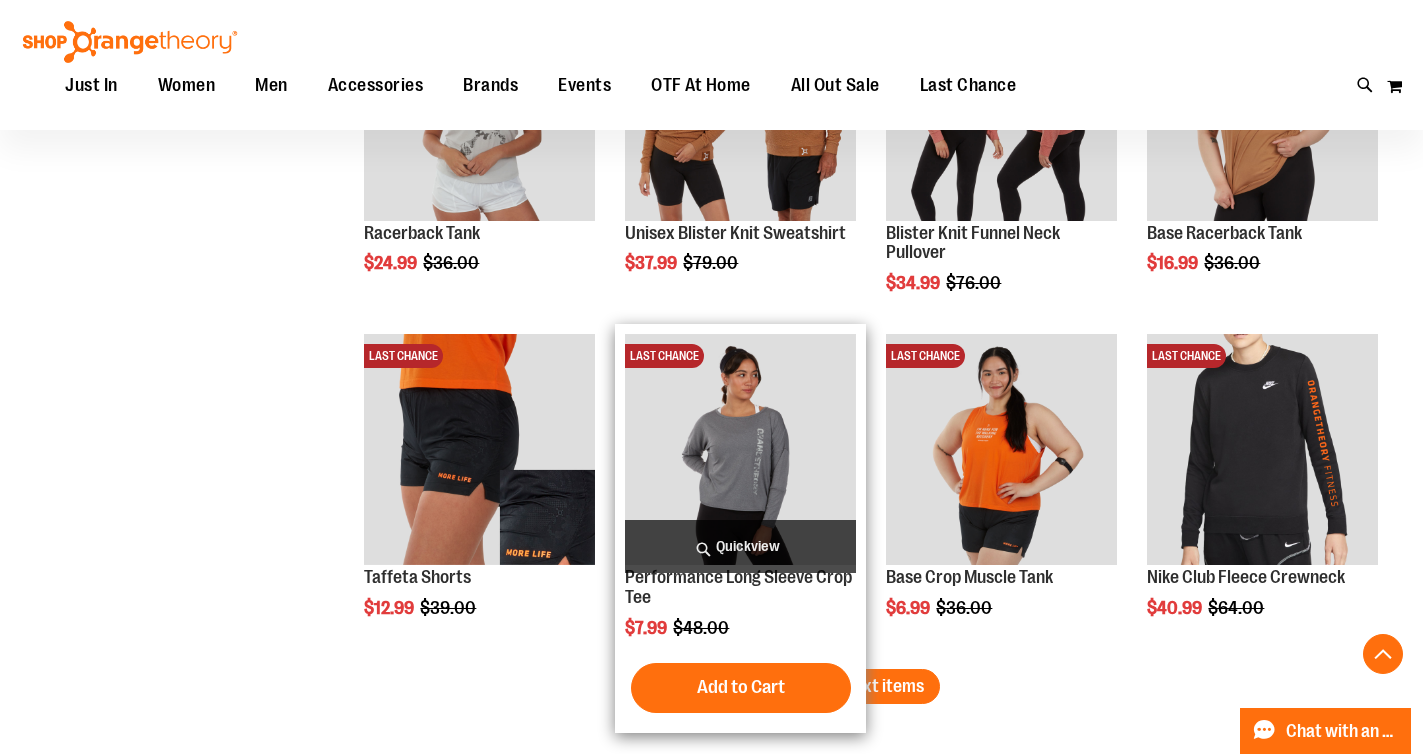 click at bounding box center [740, 449] 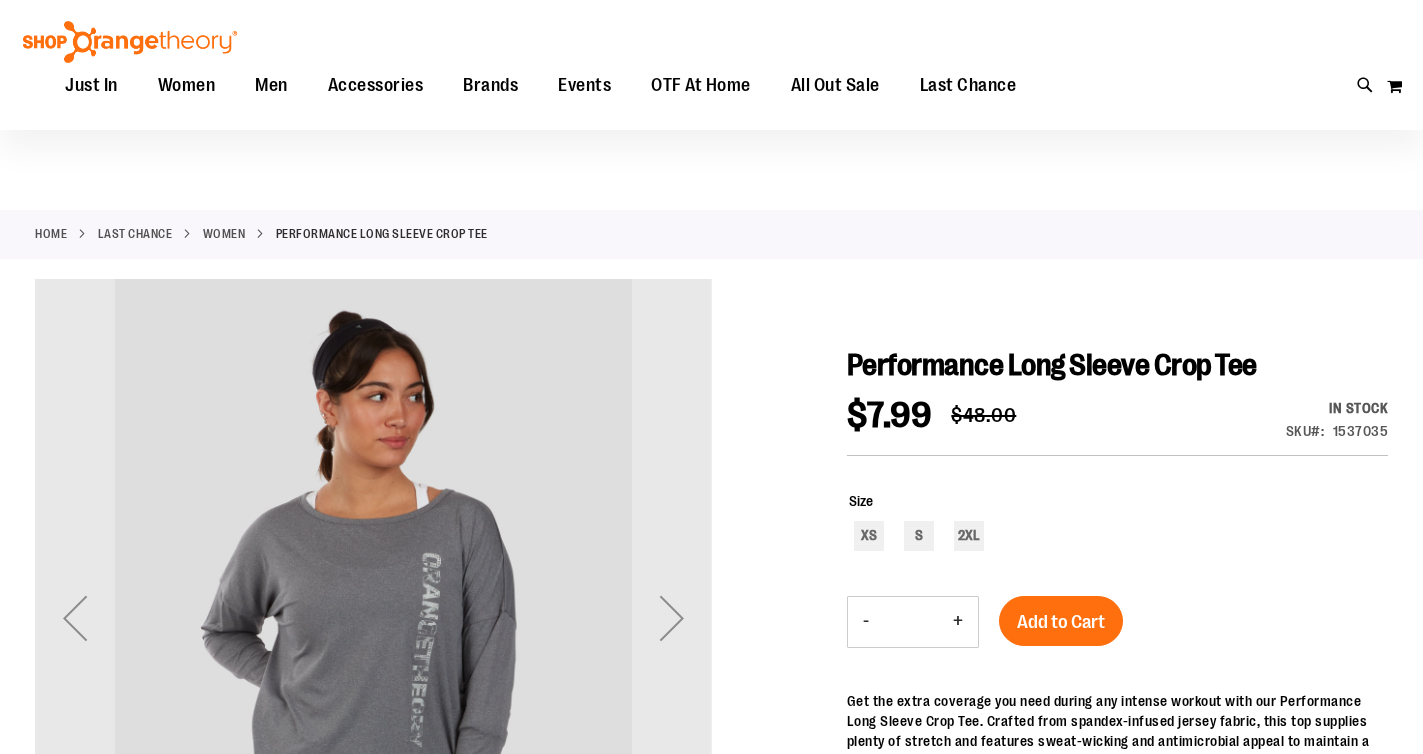 scroll, scrollTop: 241, scrollLeft: 0, axis: vertical 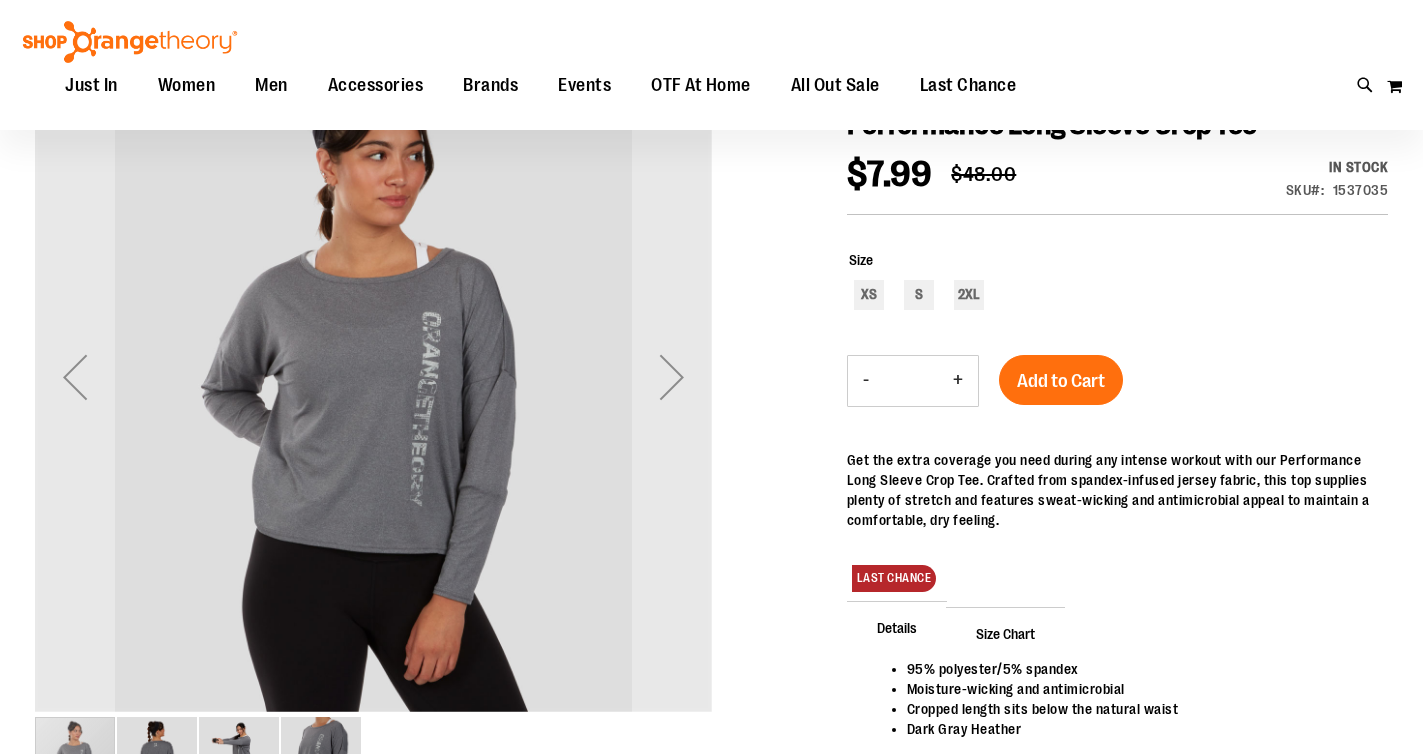 click at bounding box center [672, 377] 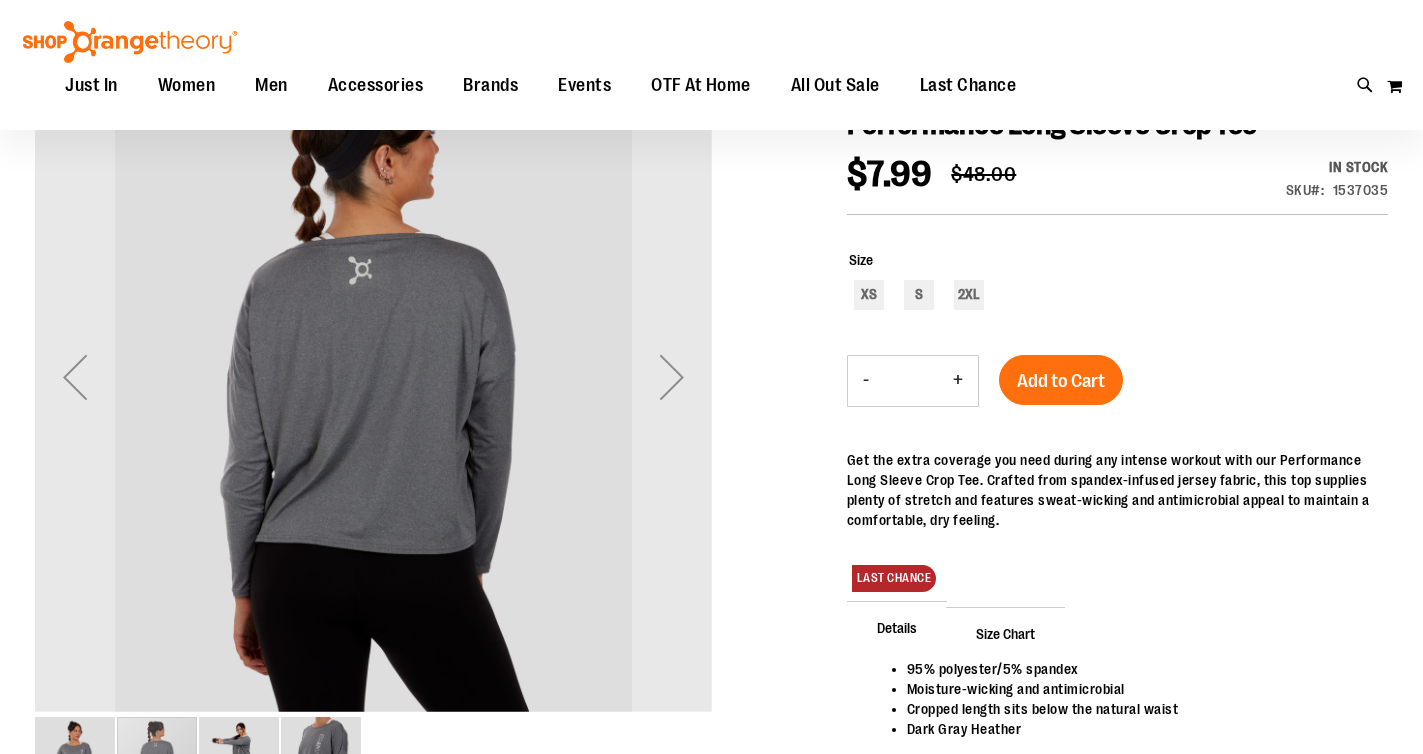 click at bounding box center (672, 377) 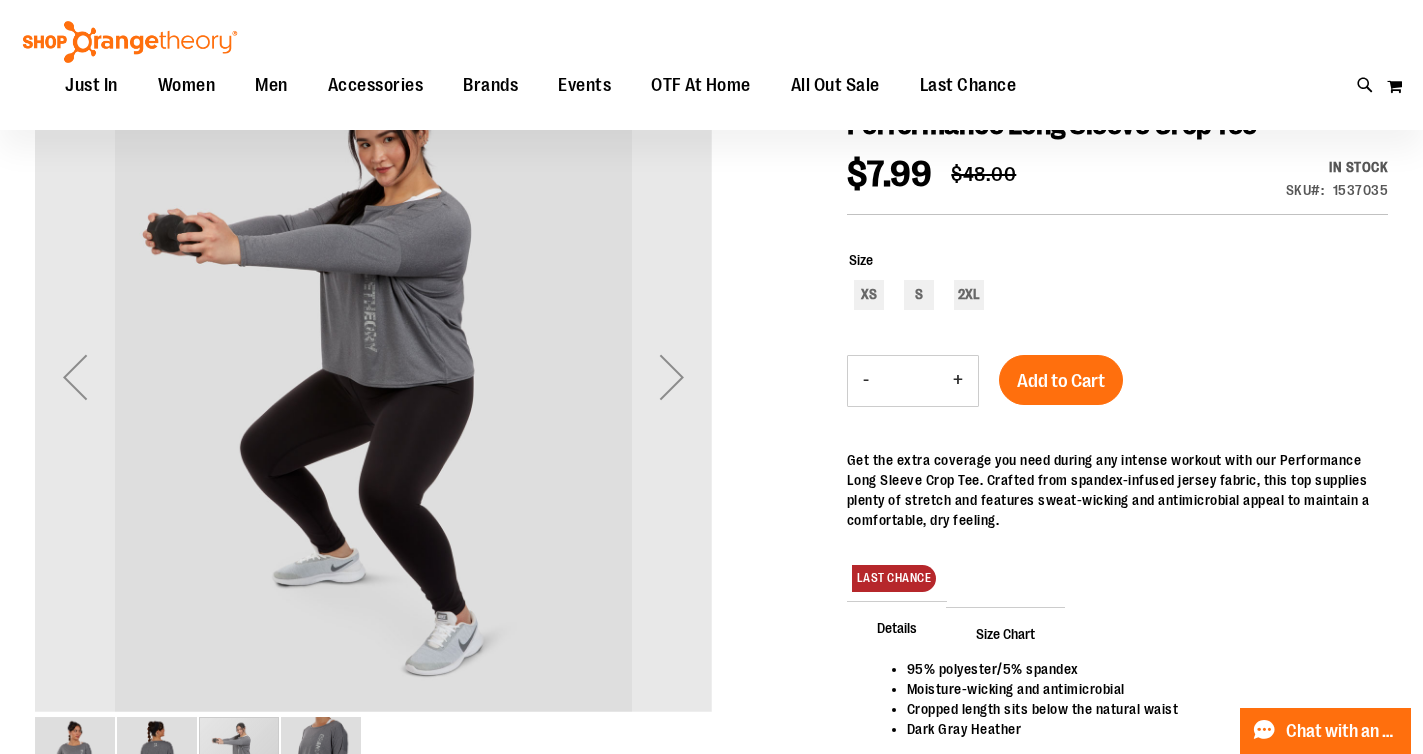 click at bounding box center (672, 377) 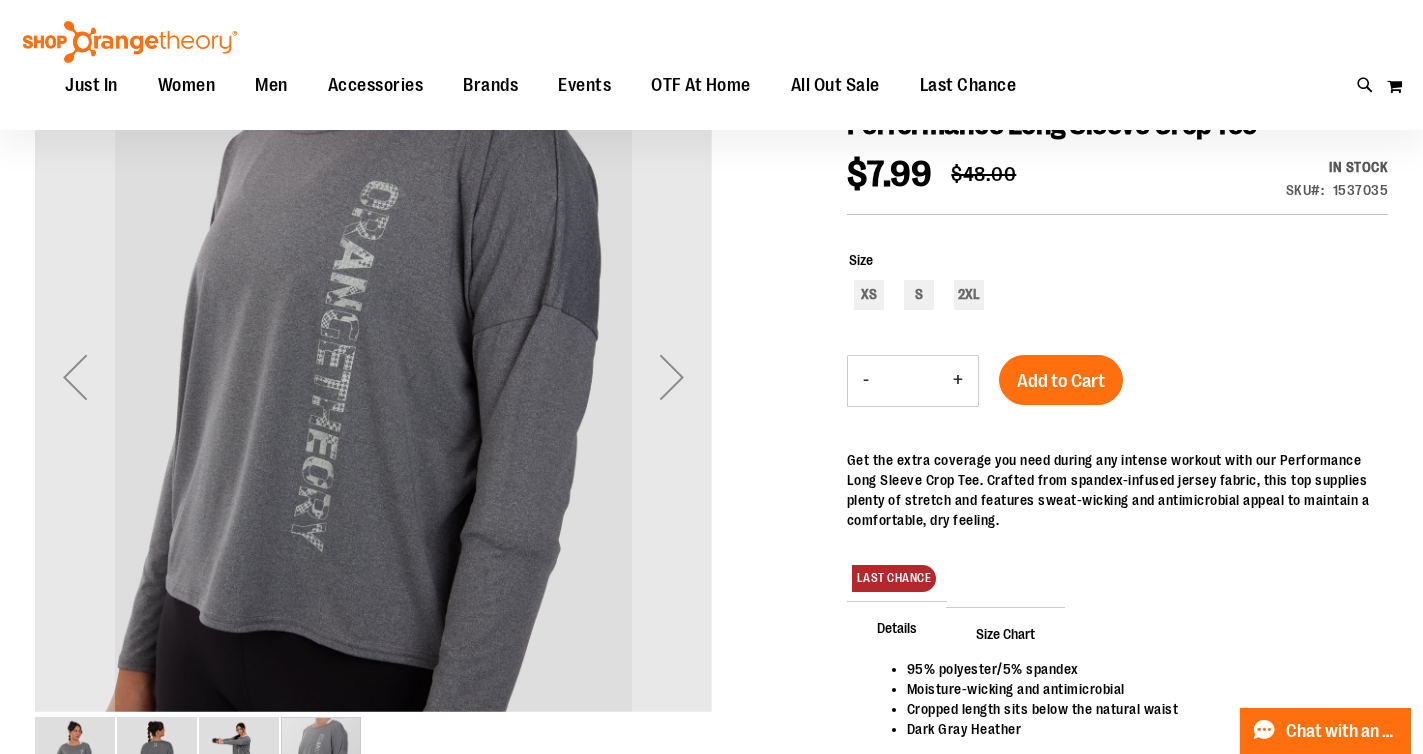 click at bounding box center (672, 377) 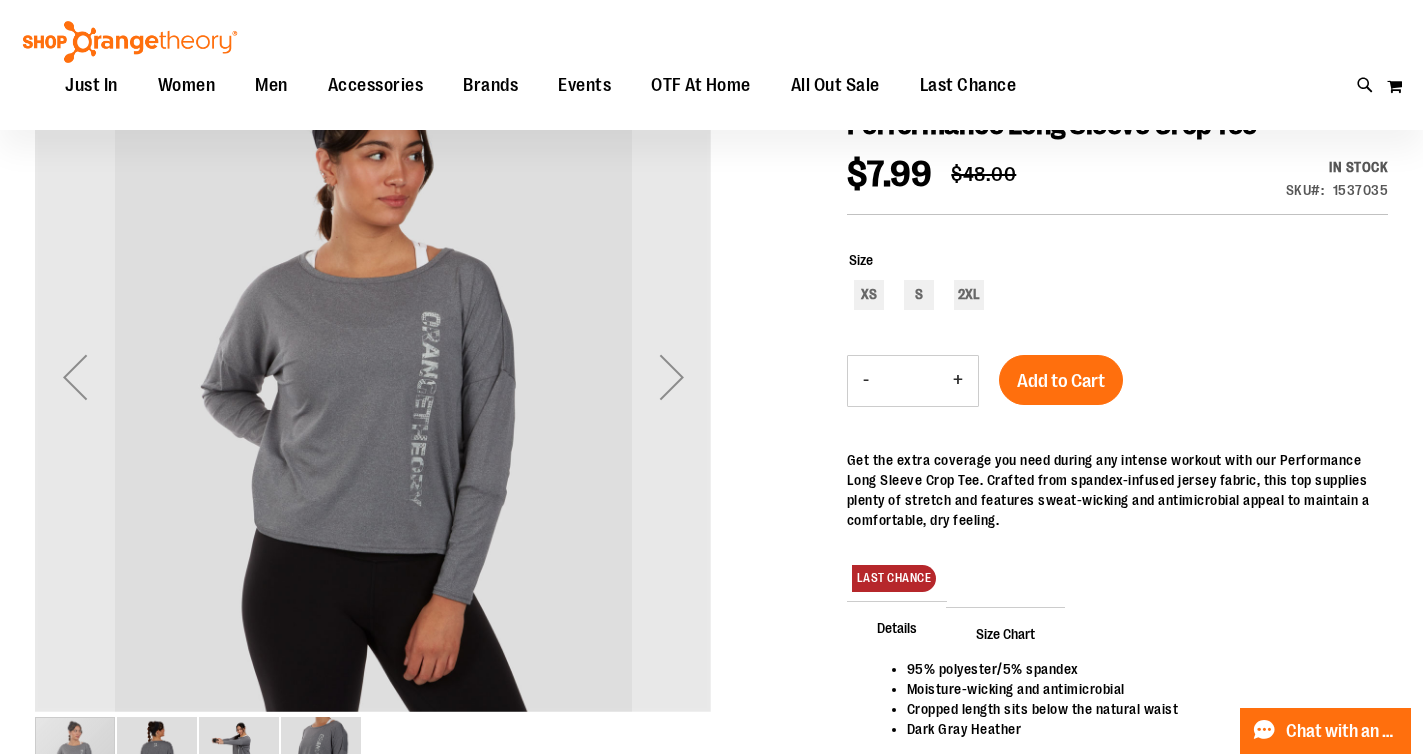 click at bounding box center [672, 377] 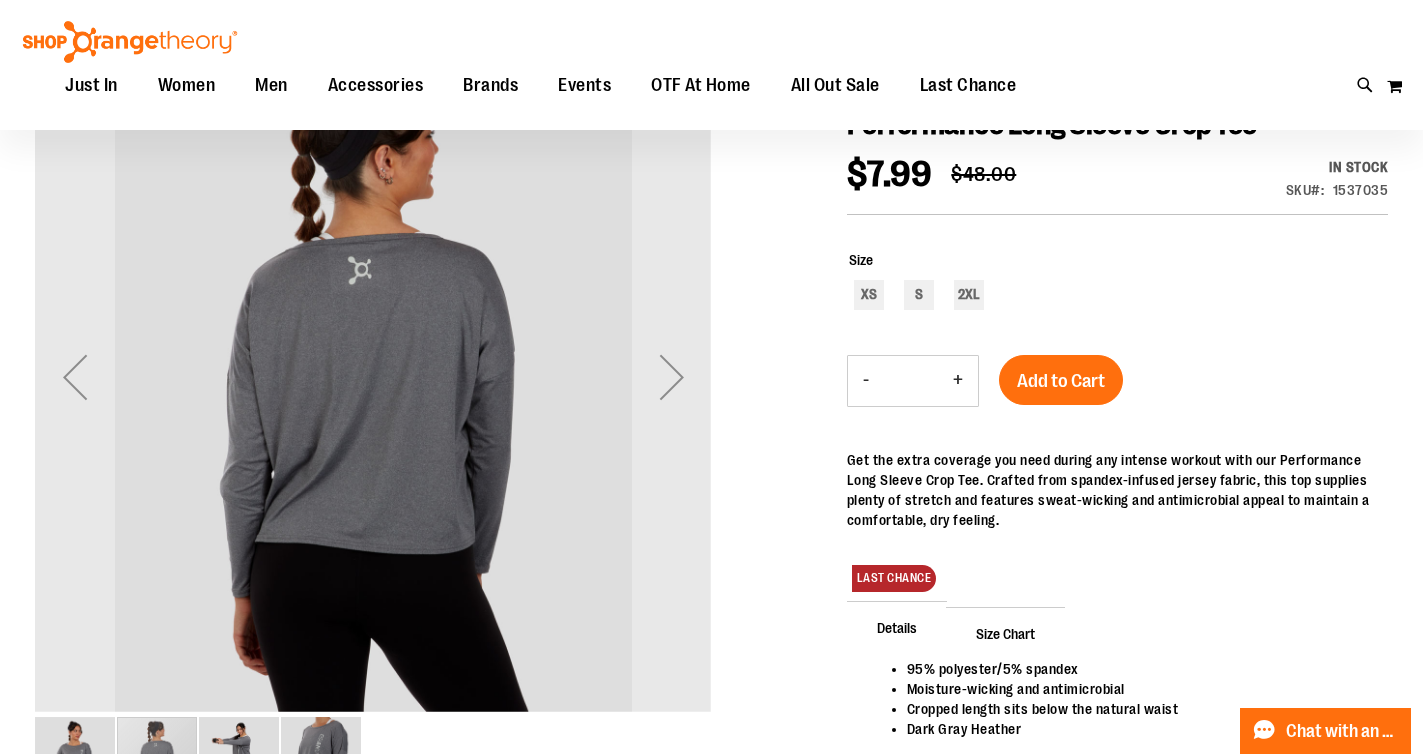 click at bounding box center [672, 377] 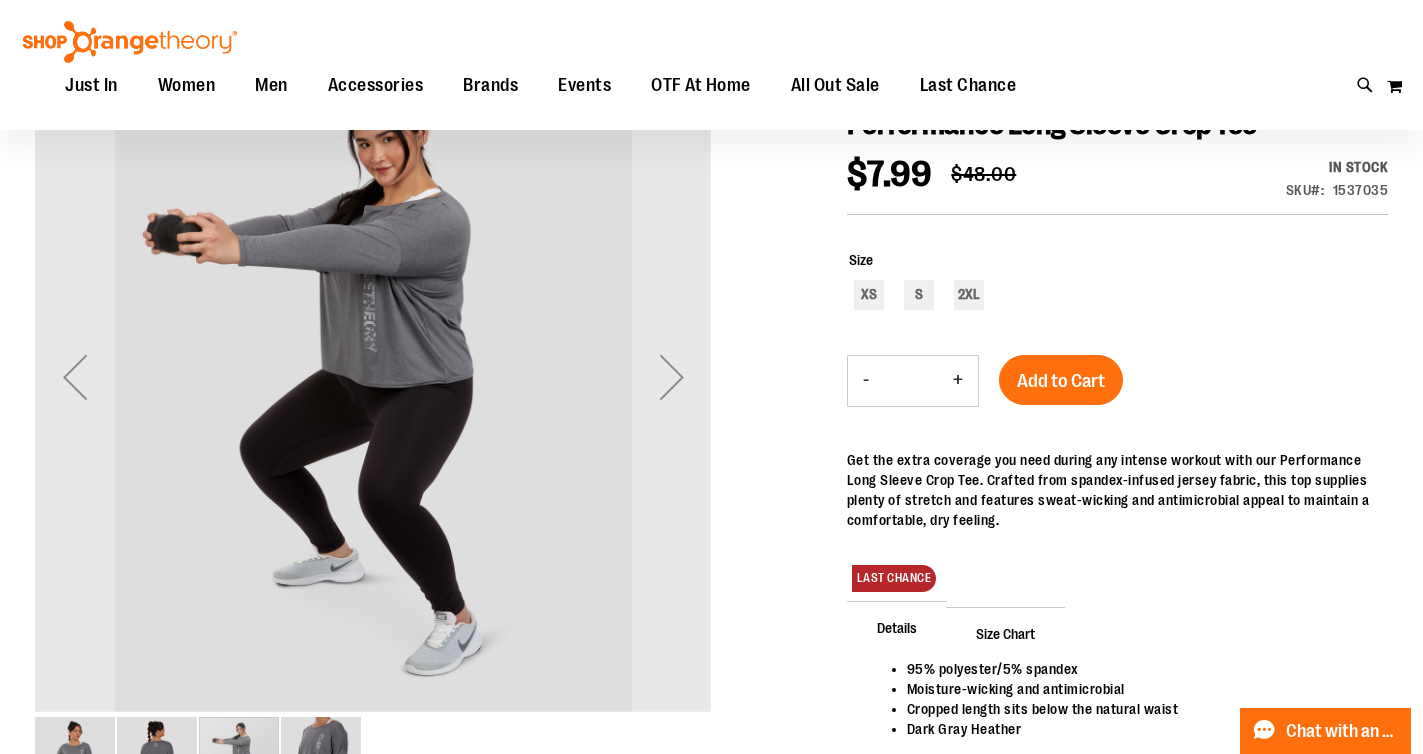 click at bounding box center [672, 377] 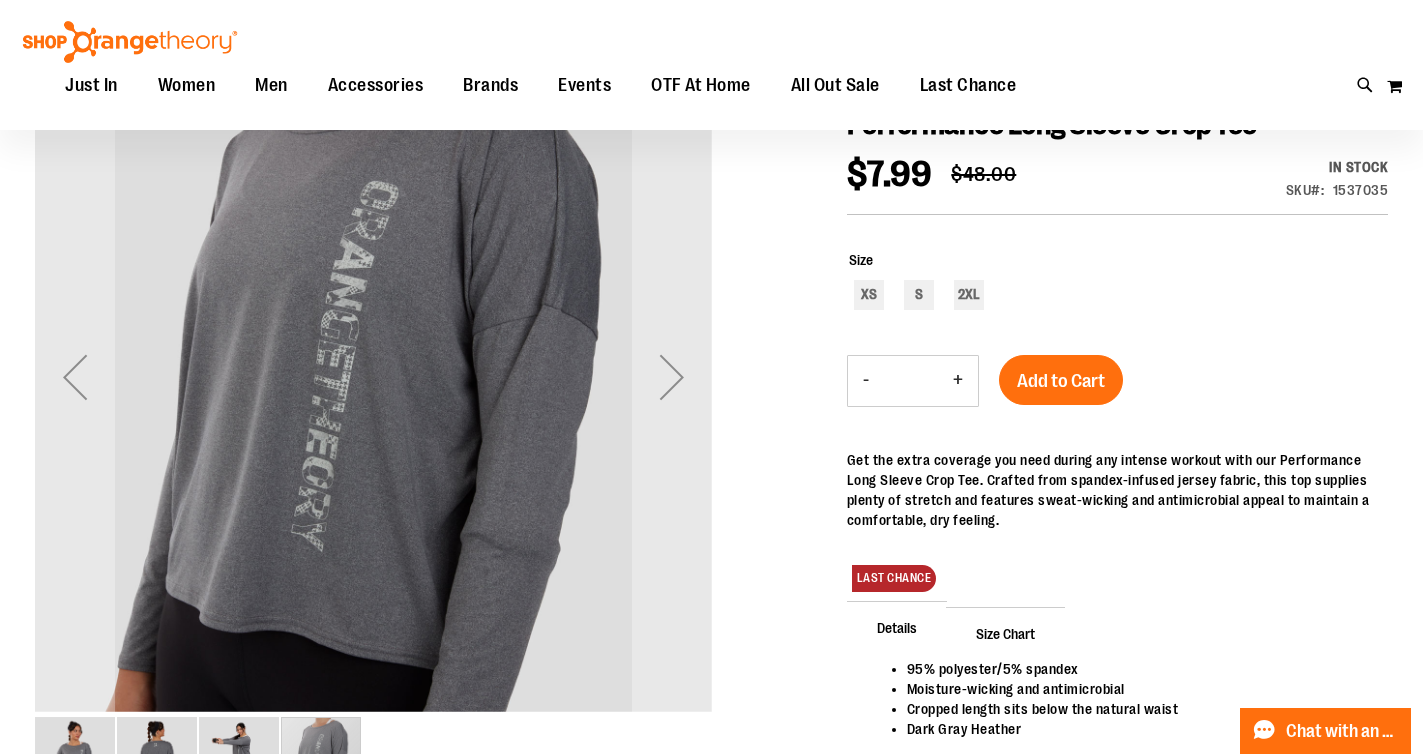 click at bounding box center [672, 377] 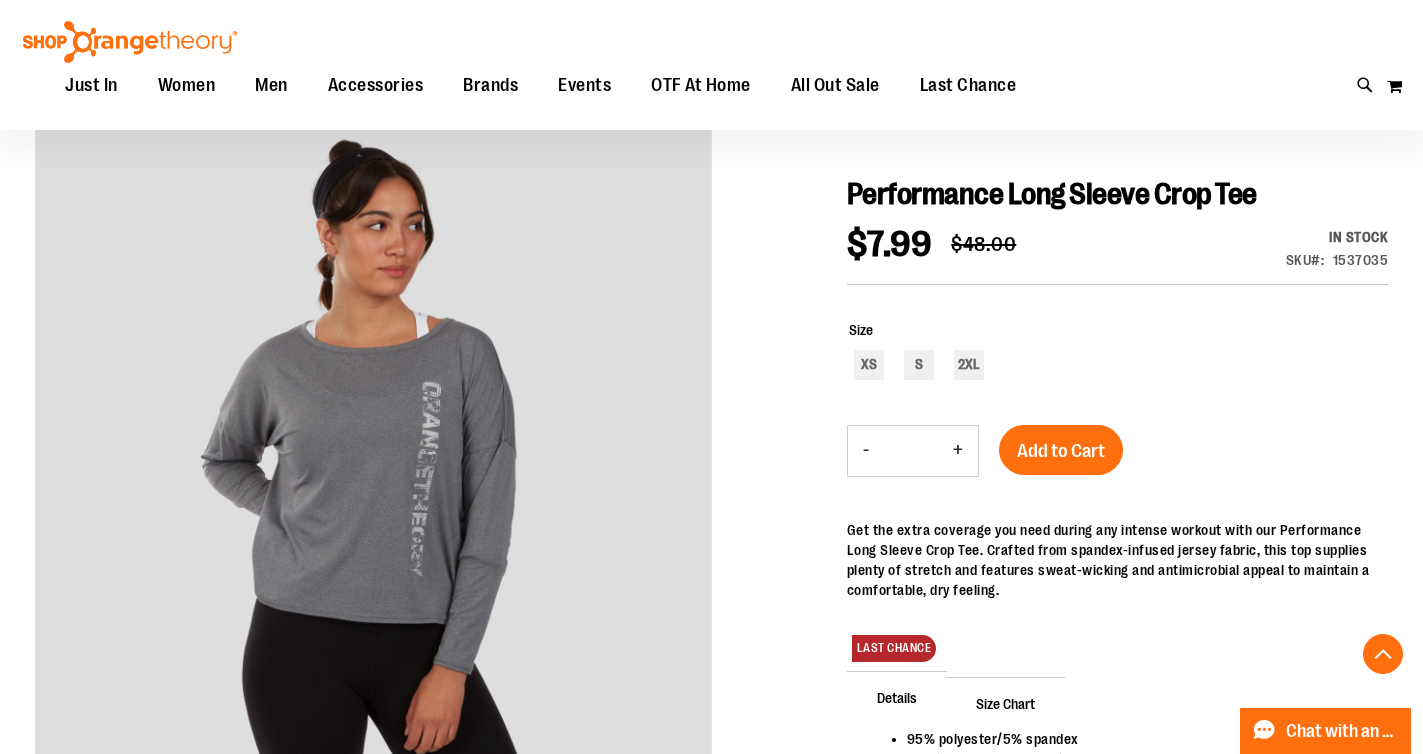 scroll, scrollTop: 0, scrollLeft: 0, axis: both 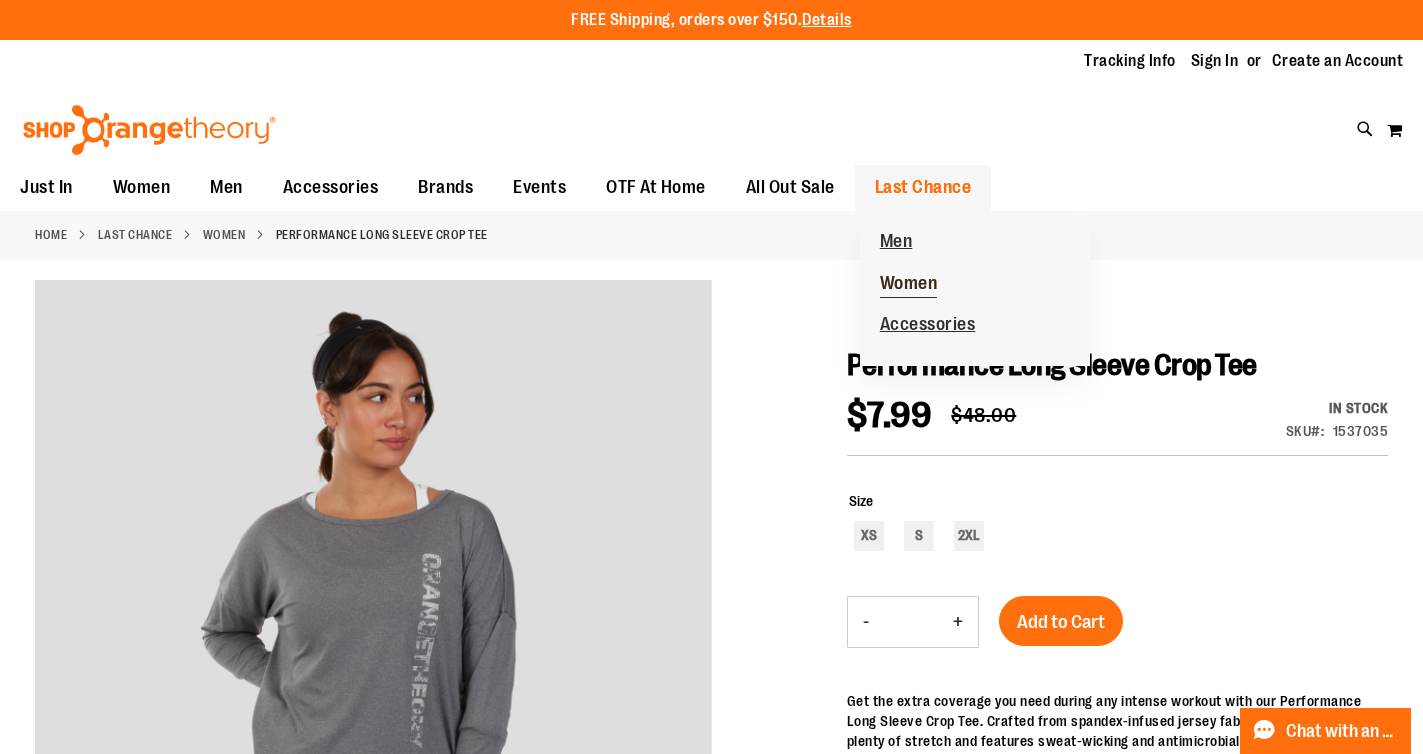 click on "Women" at bounding box center [909, 285] 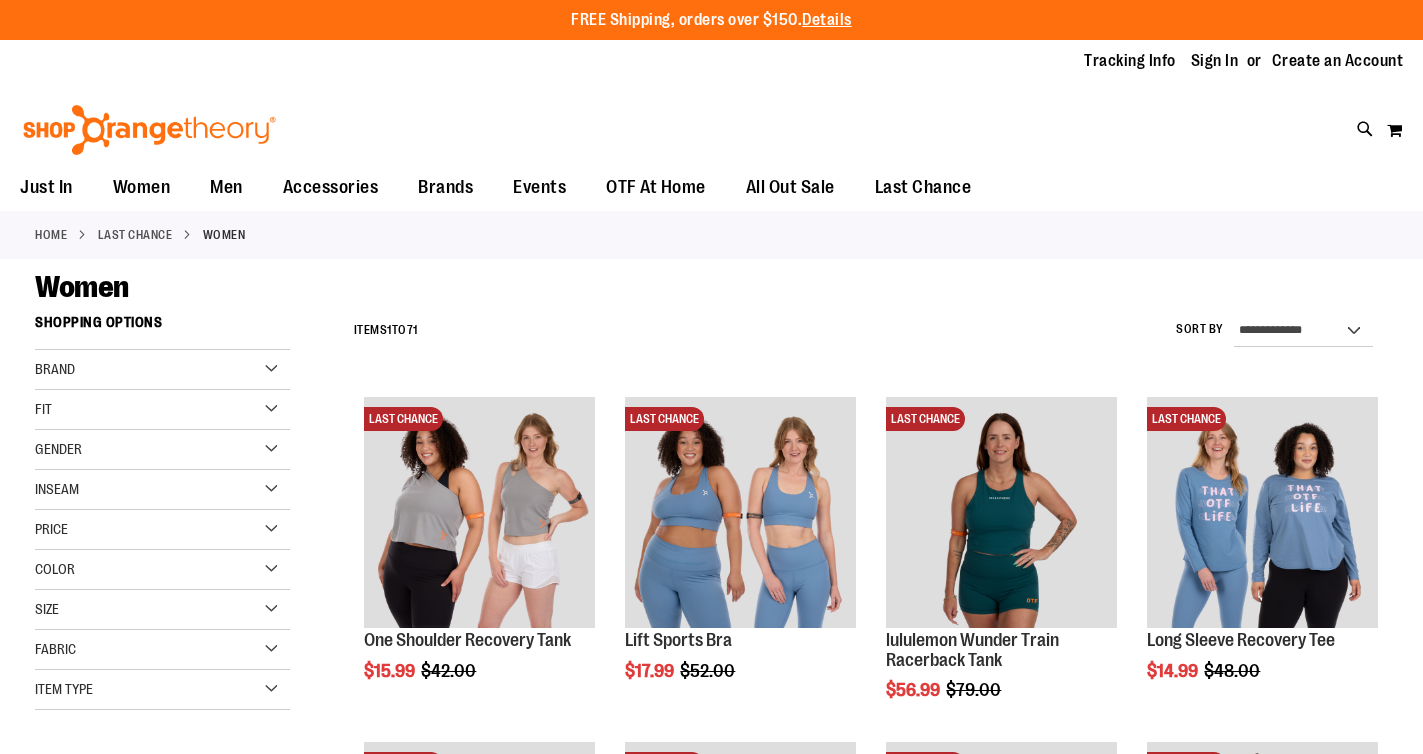 scroll, scrollTop: 0, scrollLeft: 0, axis: both 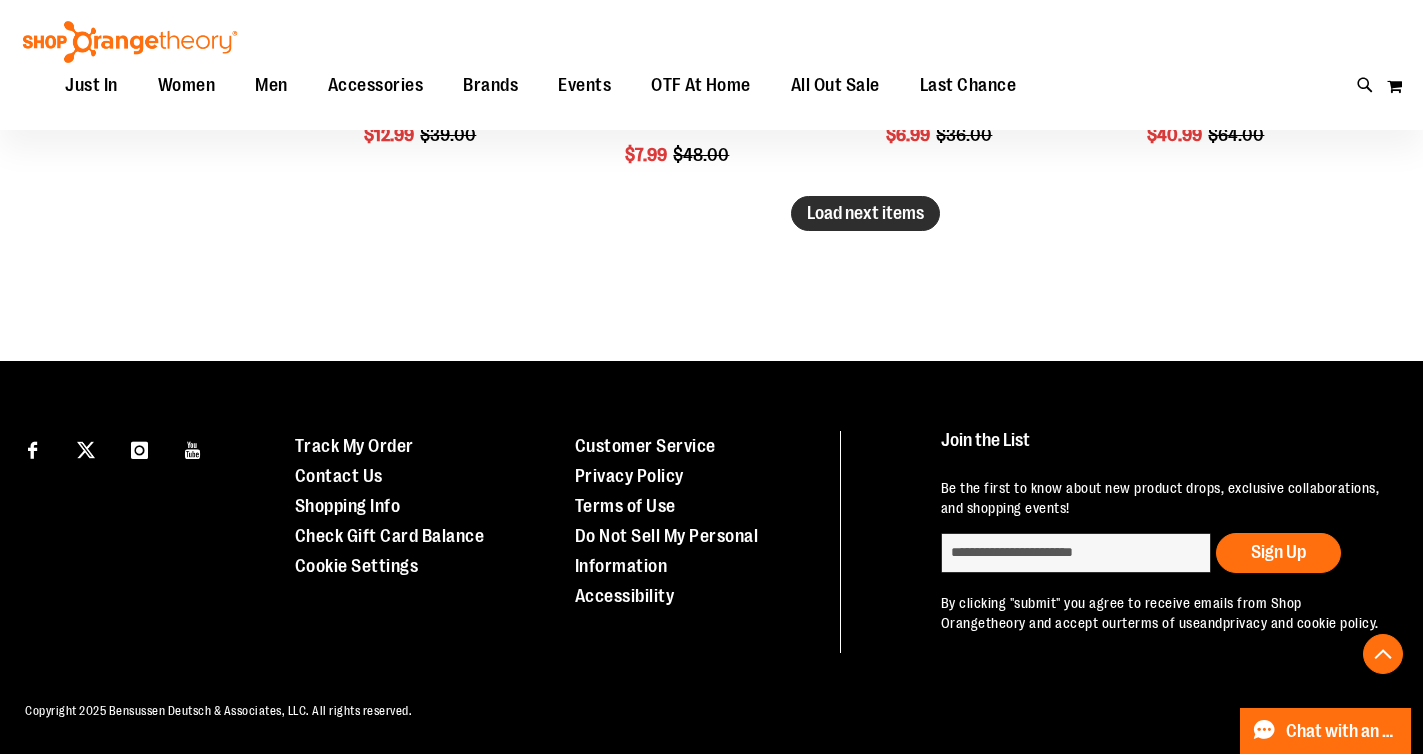 click on "Load next items" at bounding box center (865, 213) 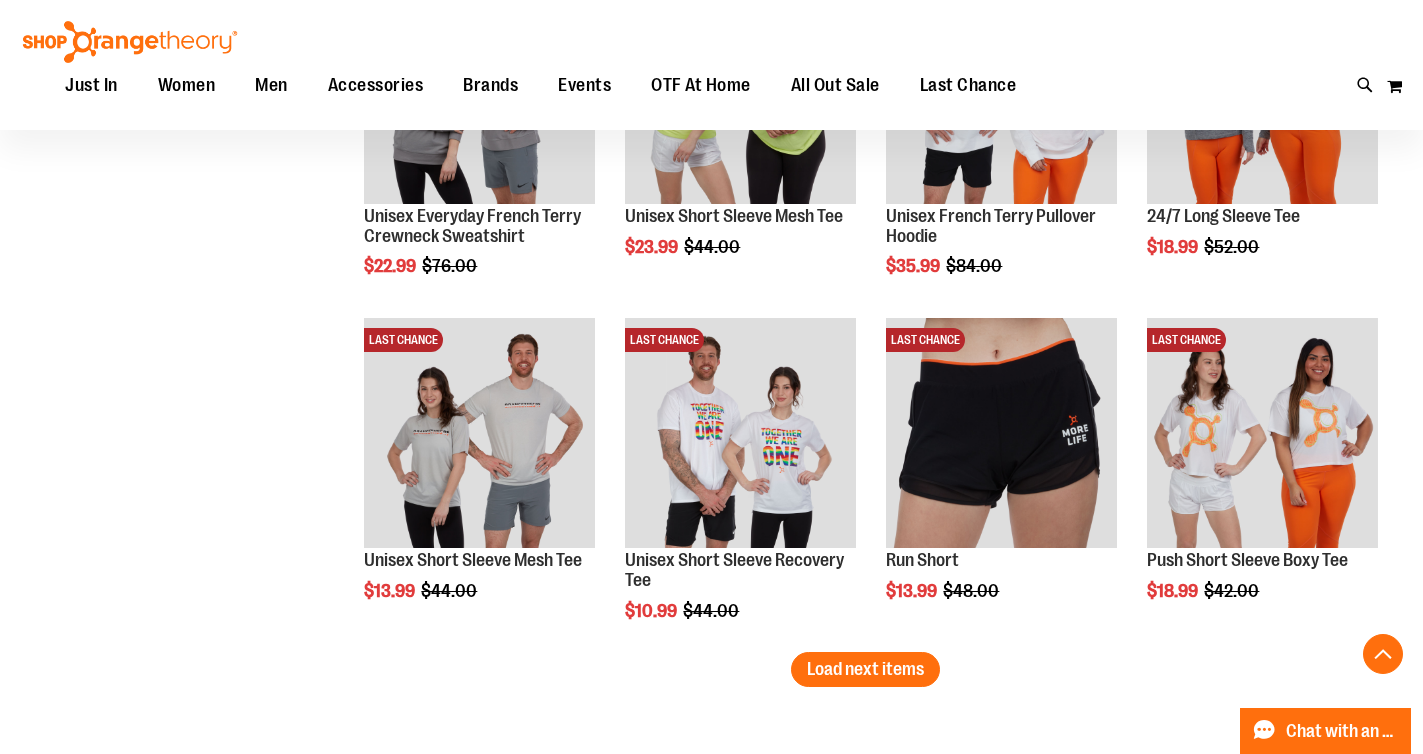 scroll, scrollTop: 3873, scrollLeft: 0, axis: vertical 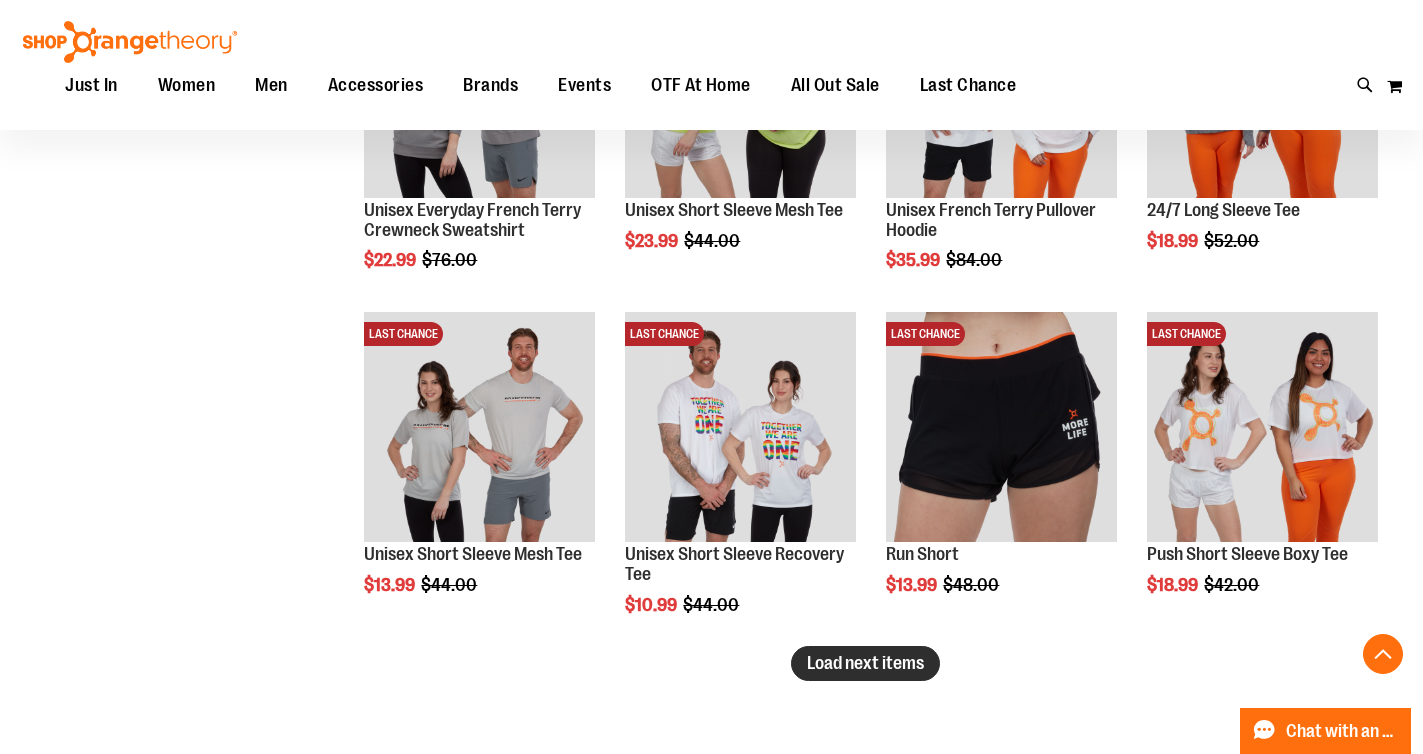 click on "Load next items" at bounding box center (865, 663) 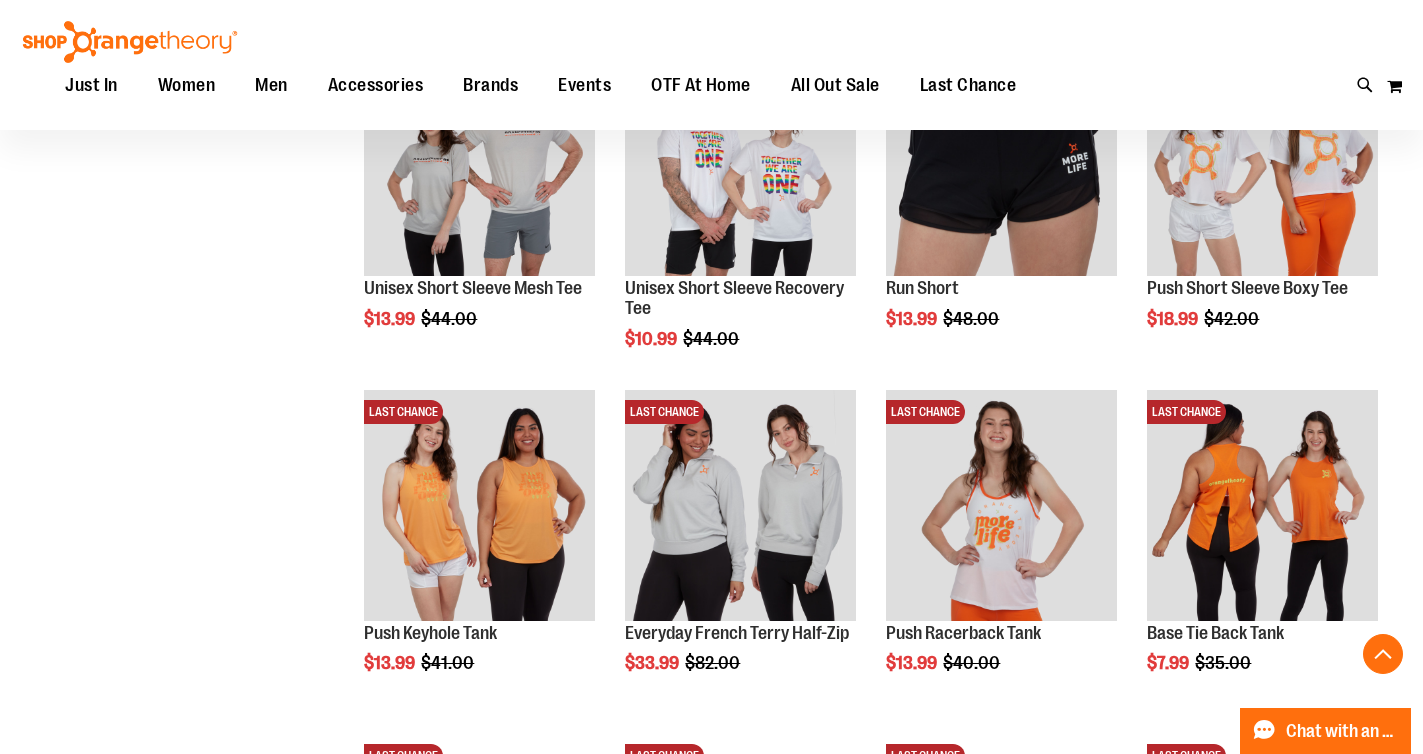 scroll, scrollTop: 4138, scrollLeft: 0, axis: vertical 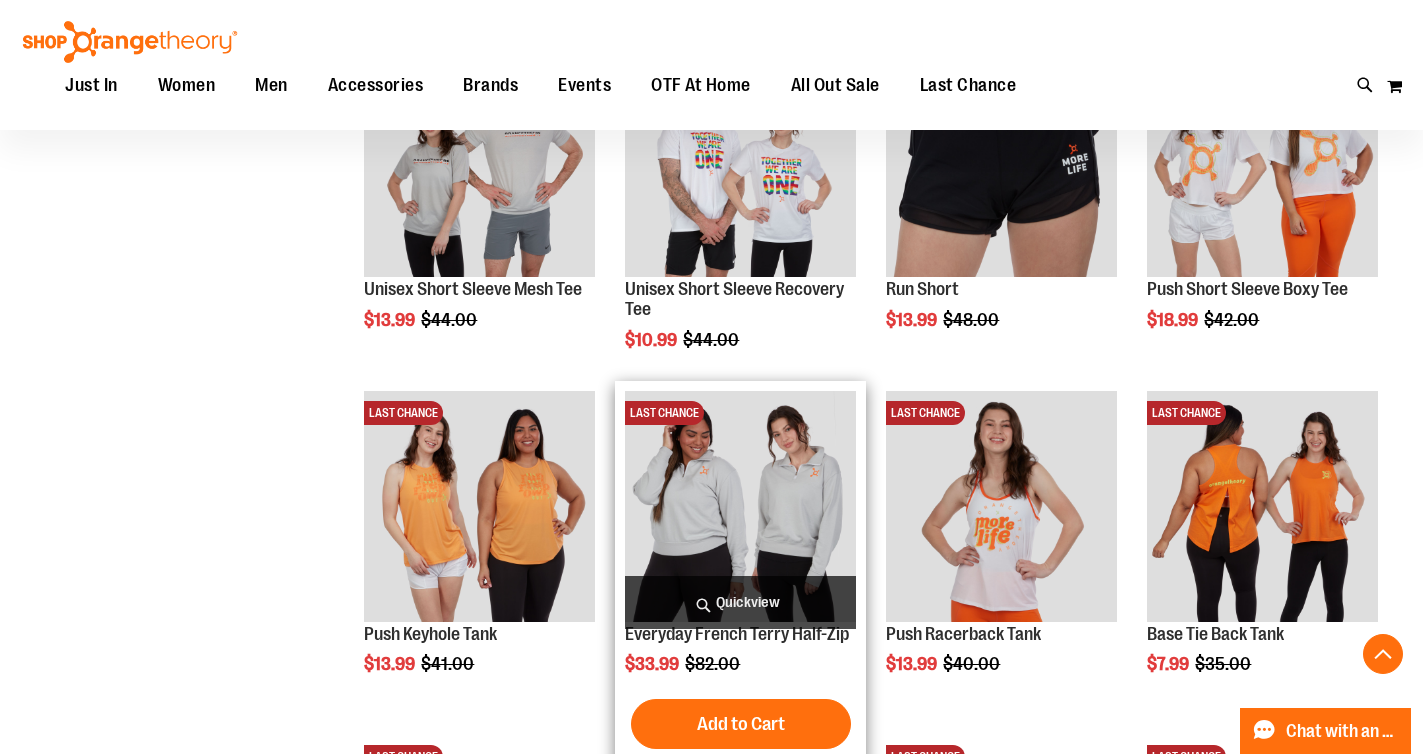click at bounding box center [740, 506] 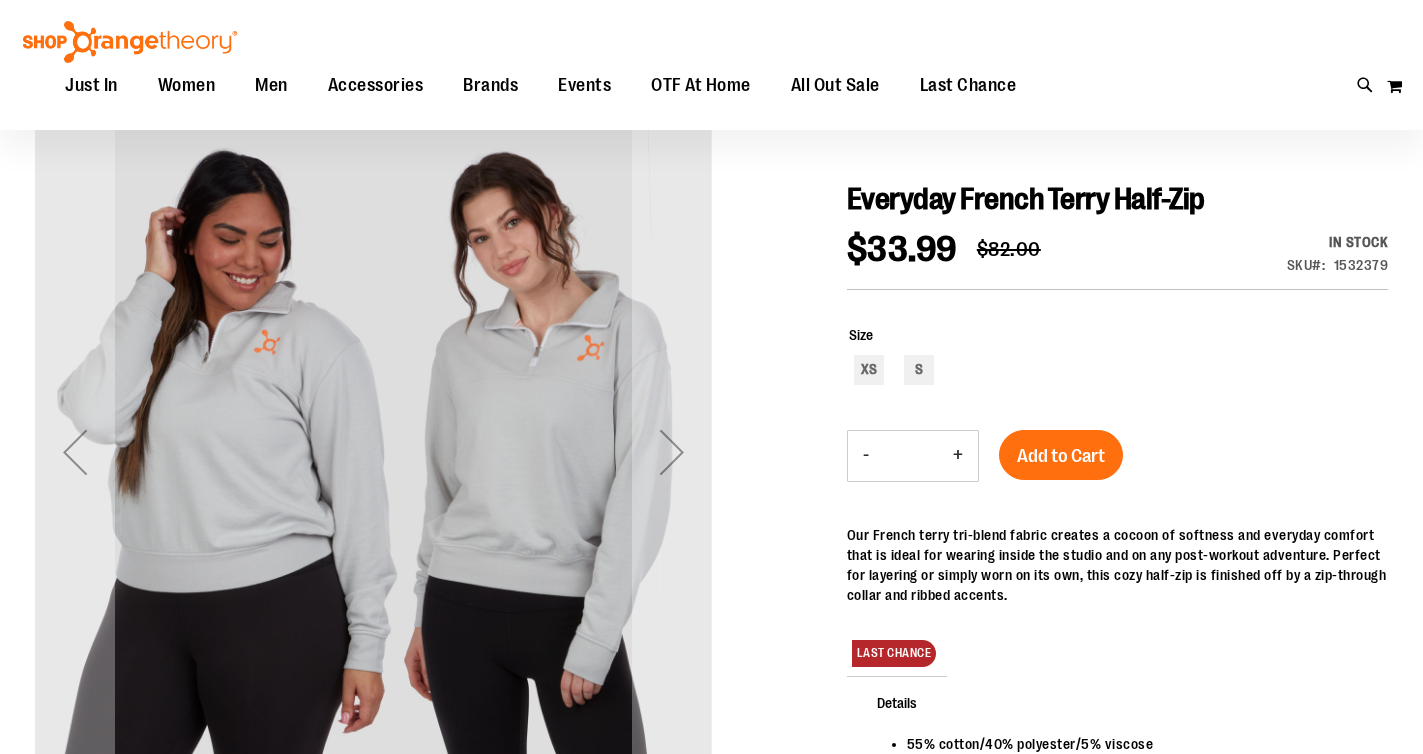 scroll, scrollTop: 166, scrollLeft: 0, axis: vertical 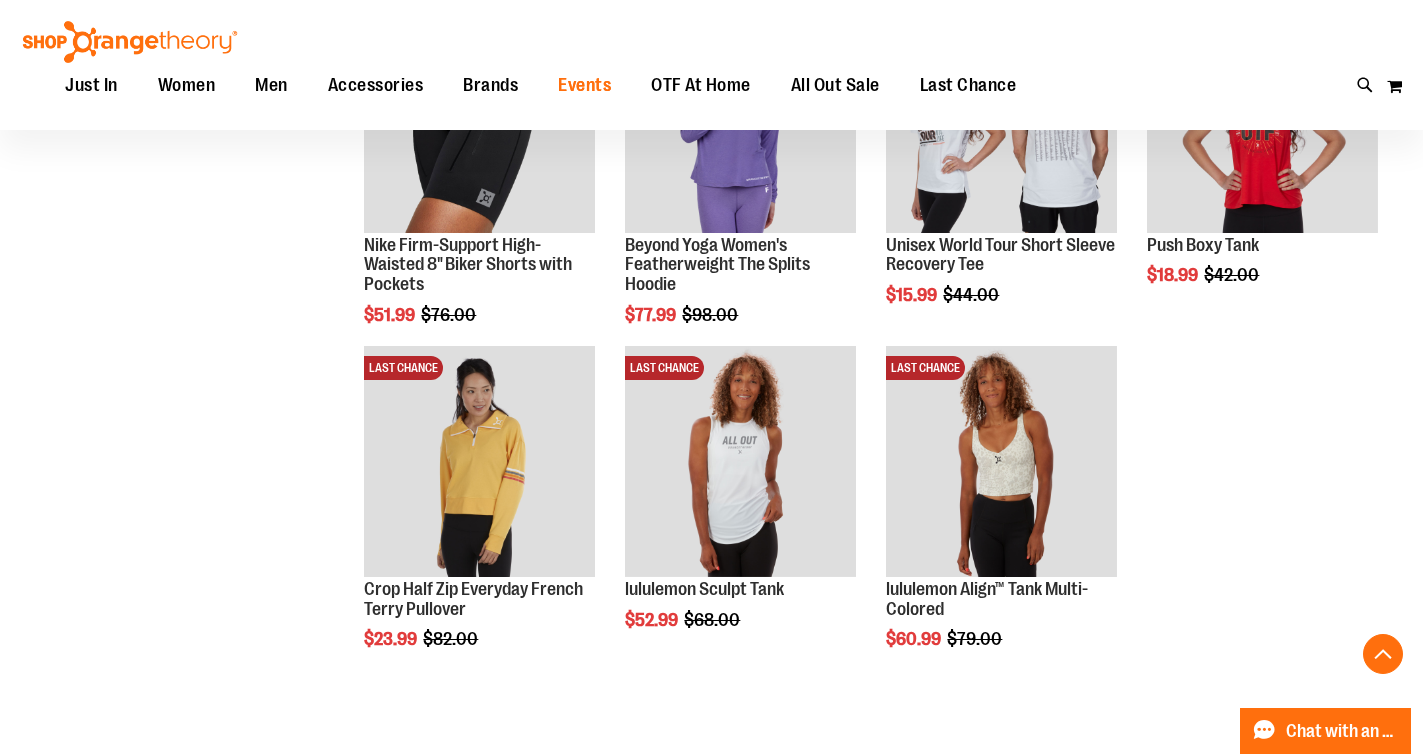 click on "Events" at bounding box center [584, 85] 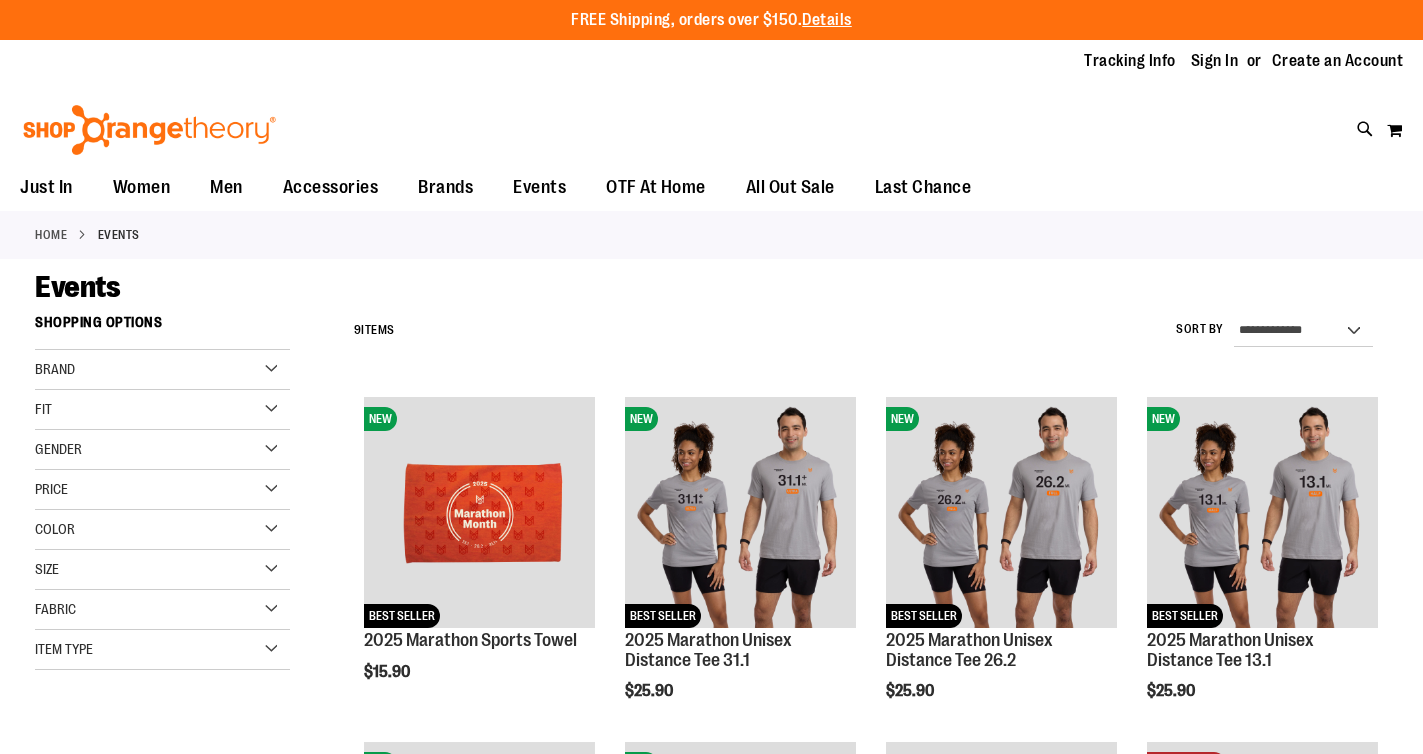scroll, scrollTop: 0, scrollLeft: 0, axis: both 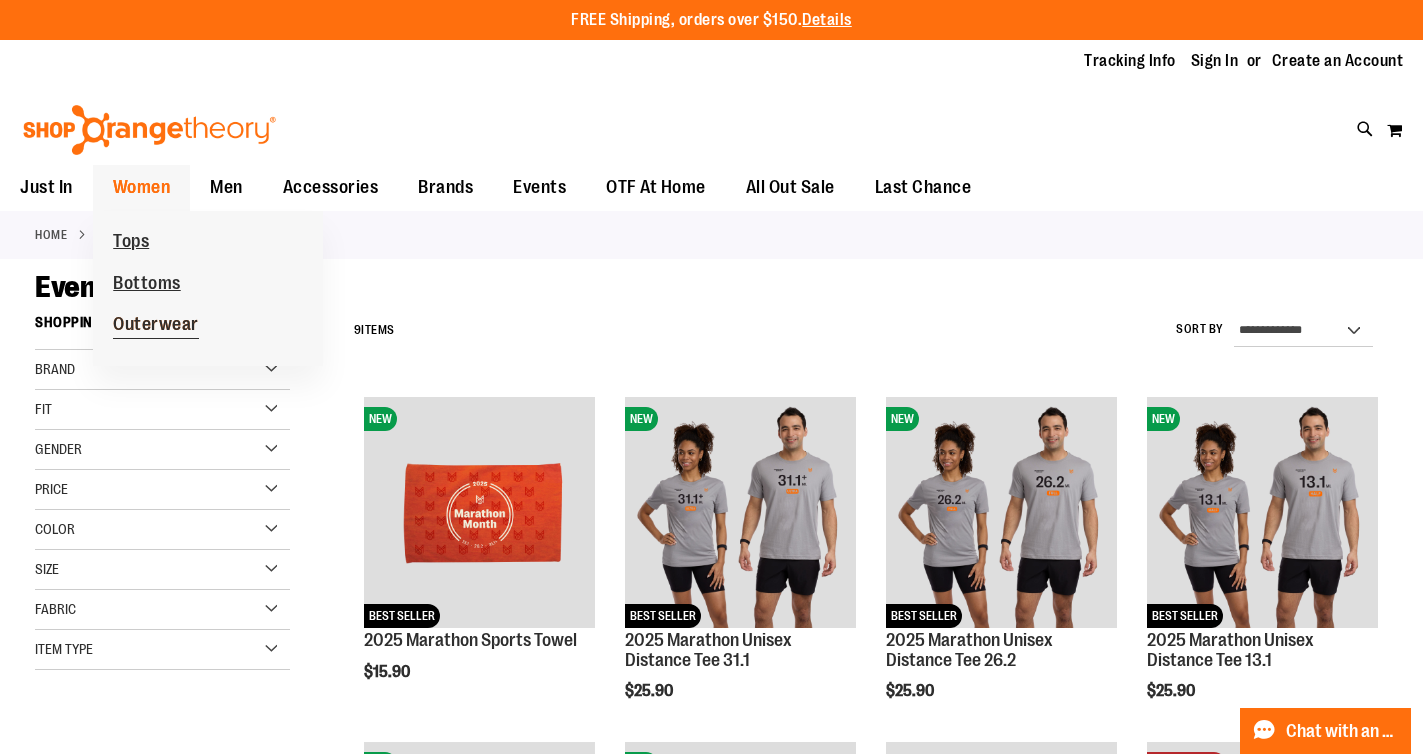 click on "Outerwear" at bounding box center [156, 326] 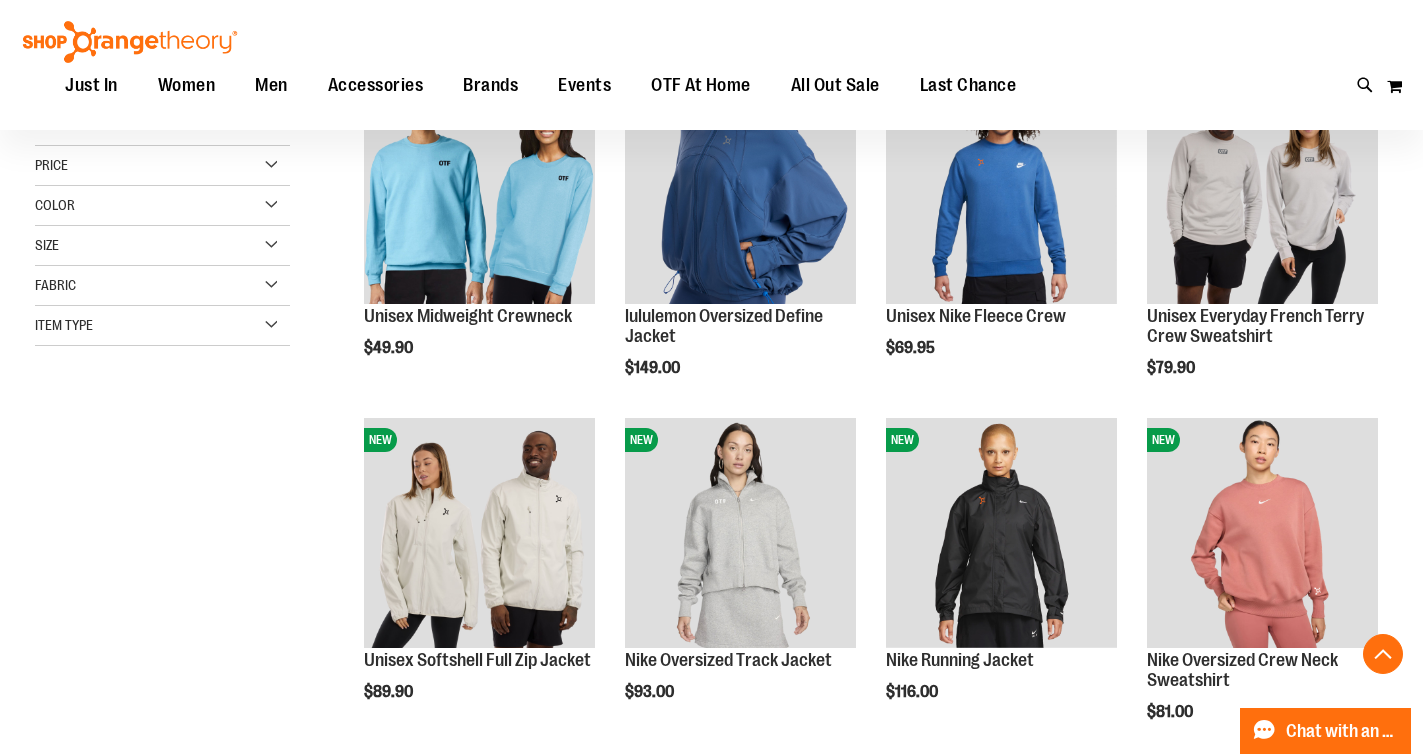 scroll, scrollTop: 320, scrollLeft: 0, axis: vertical 